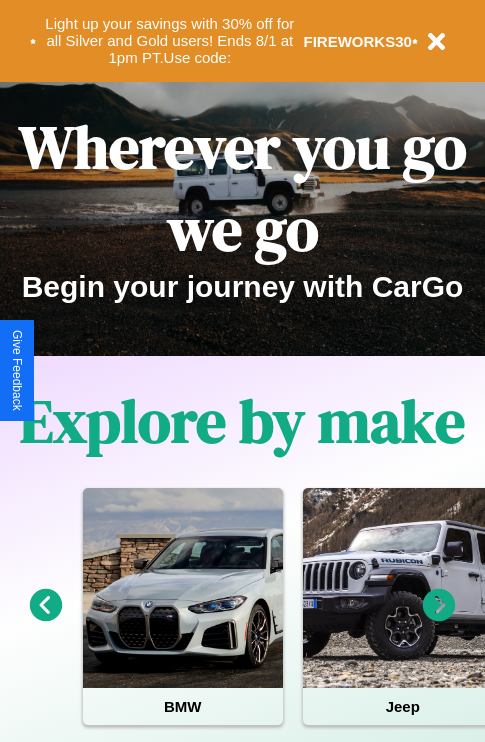 scroll, scrollTop: 0, scrollLeft: 0, axis: both 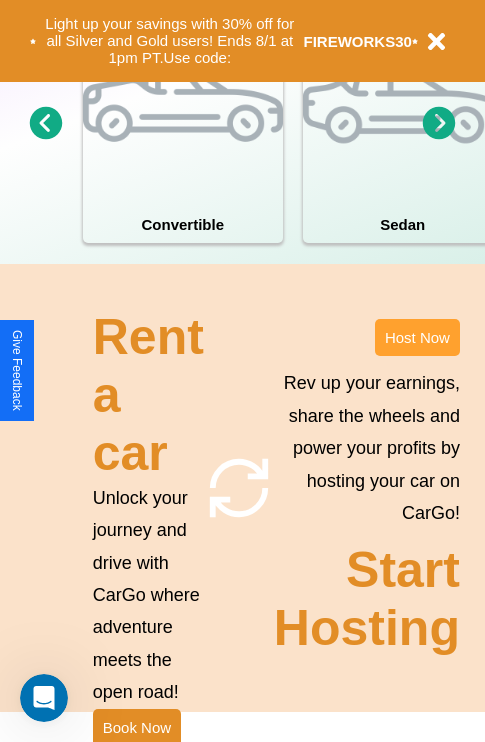 click on "Host Now" at bounding box center (417, 337) 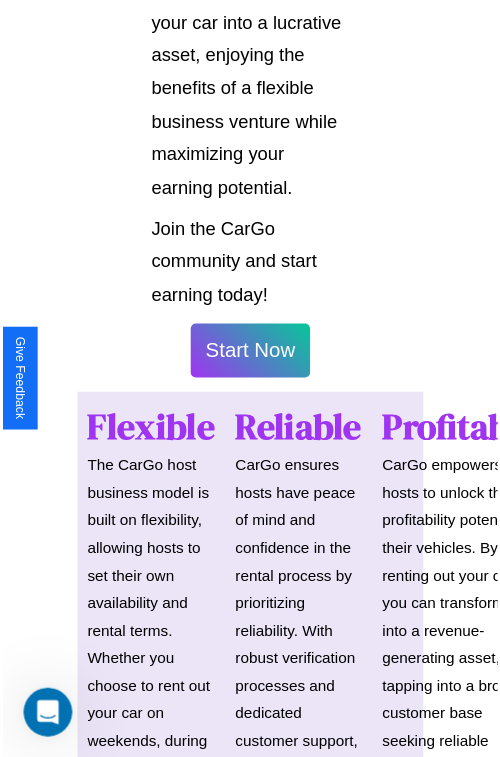 scroll, scrollTop: 1417, scrollLeft: 0, axis: vertical 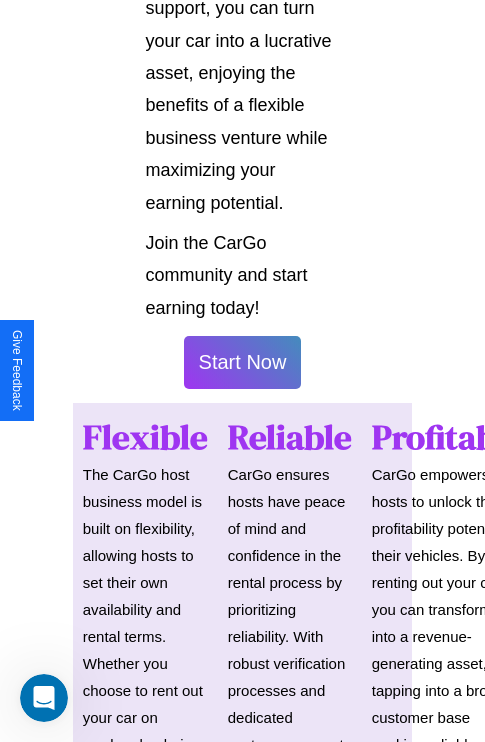 click on "Start Now" at bounding box center (243, 362) 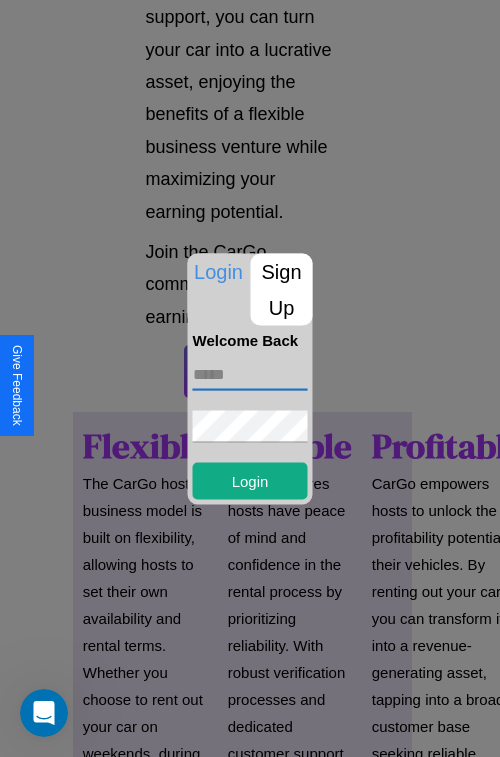 click at bounding box center (250, 374) 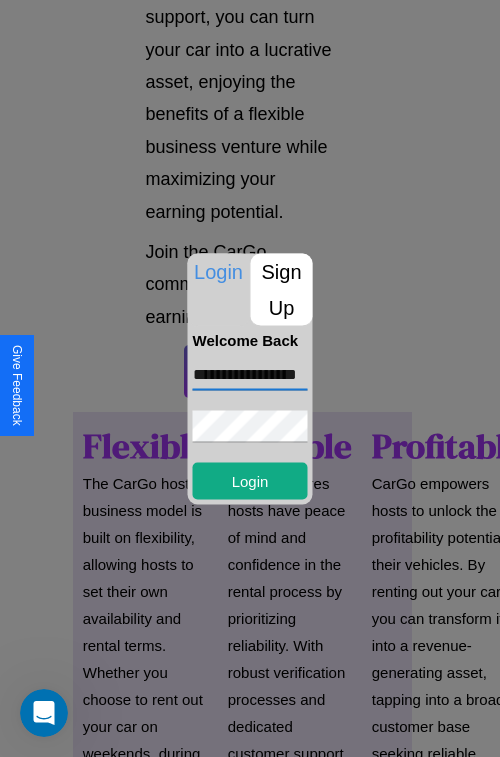 scroll, scrollTop: 0, scrollLeft: 38, axis: horizontal 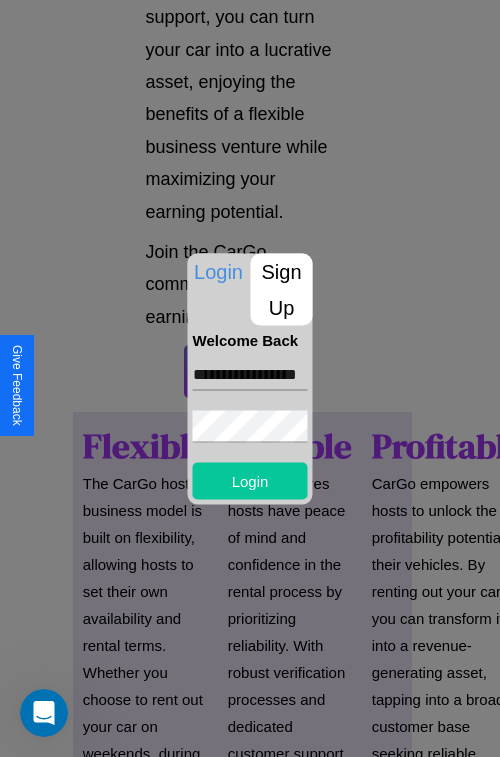 click on "Login" at bounding box center (250, 480) 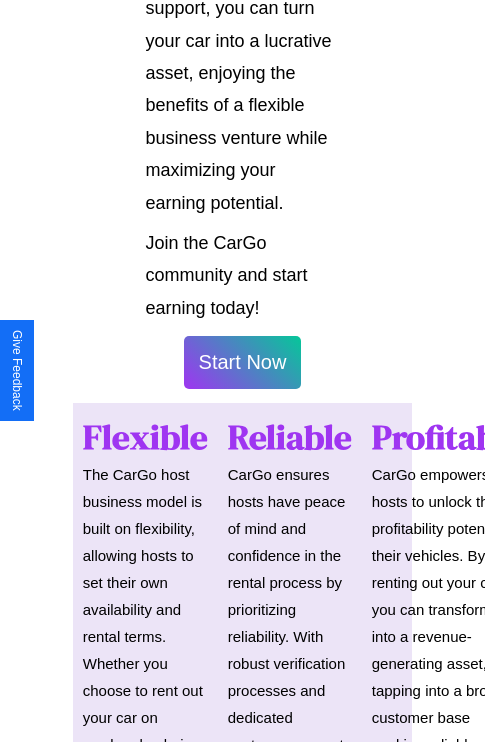 scroll, scrollTop: 1419, scrollLeft: 0, axis: vertical 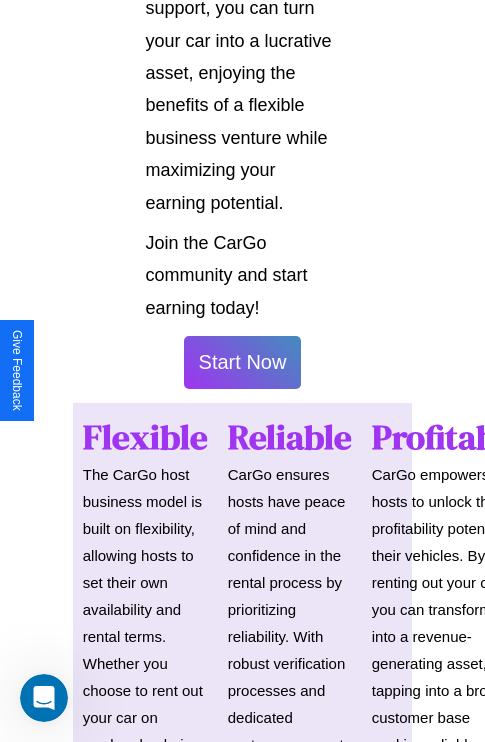 click on "Start Now" at bounding box center (243, 362) 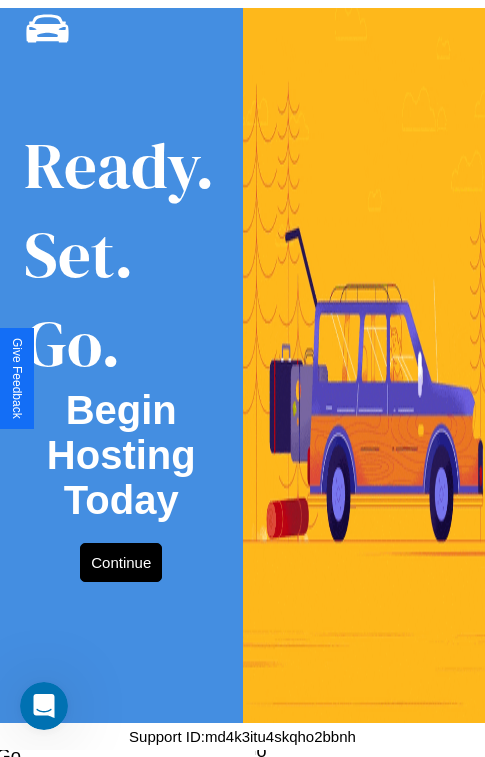 scroll, scrollTop: 0, scrollLeft: 0, axis: both 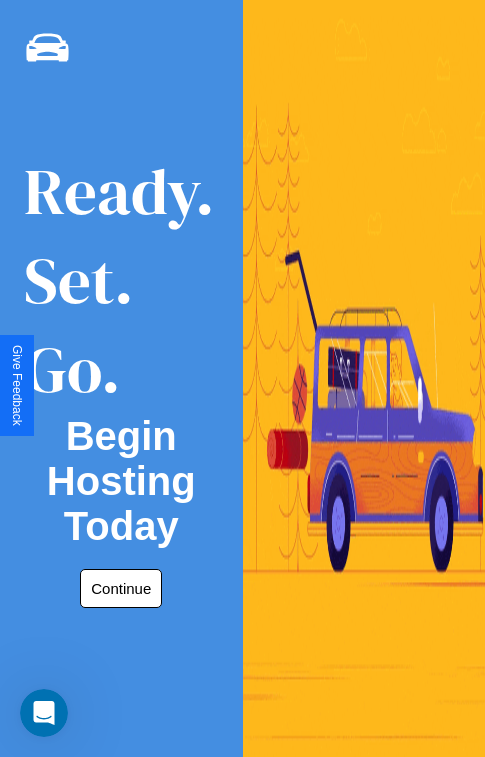 click on "Continue" at bounding box center (121, 588) 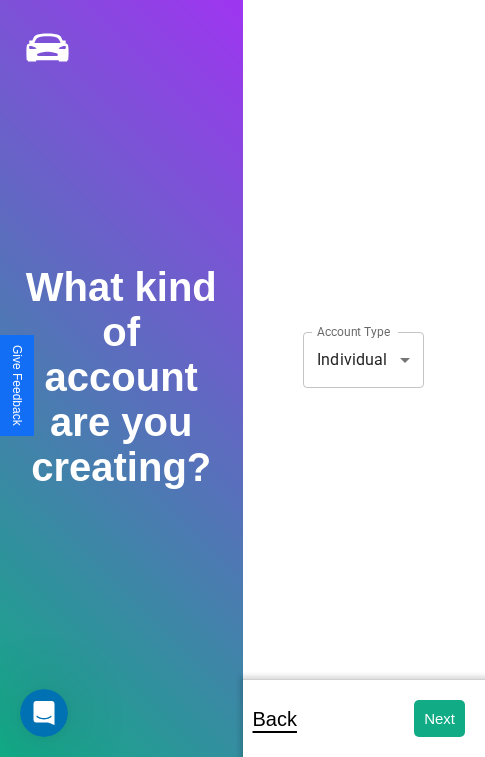 click on "**********" at bounding box center [242, 392] 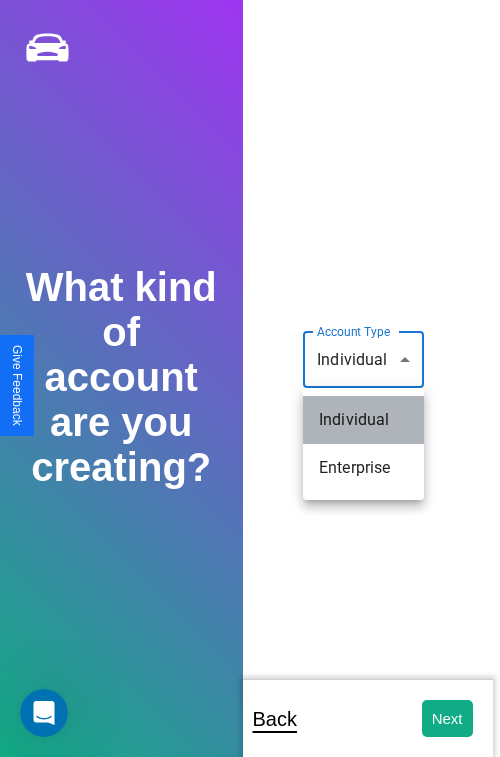 click on "Individual" at bounding box center [363, 420] 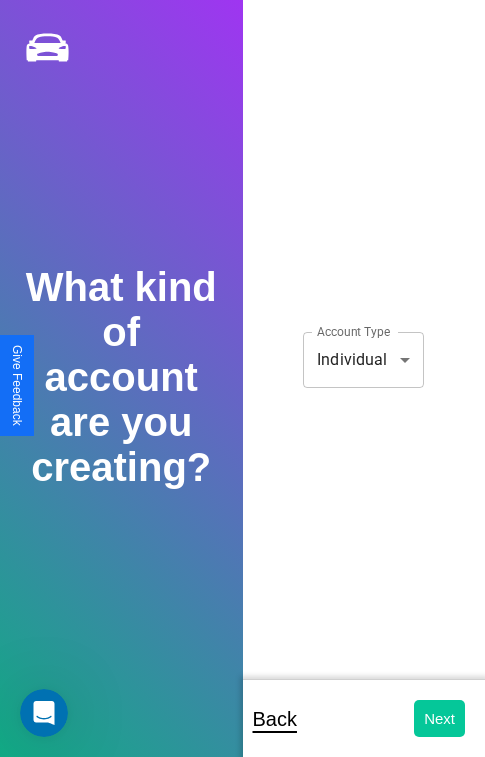 click on "Next" at bounding box center (439, 718) 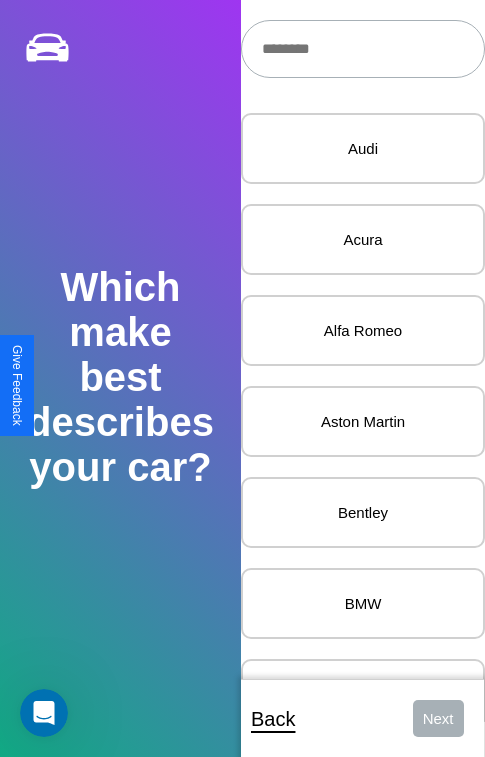 scroll, scrollTop: 27, scrollLeft: 0, axis: vertical 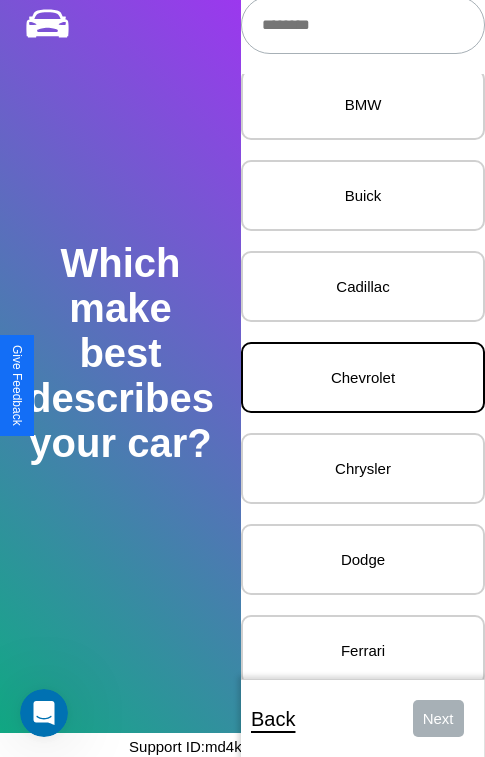click on "Chevrolet" at bounding box center [363, 377] 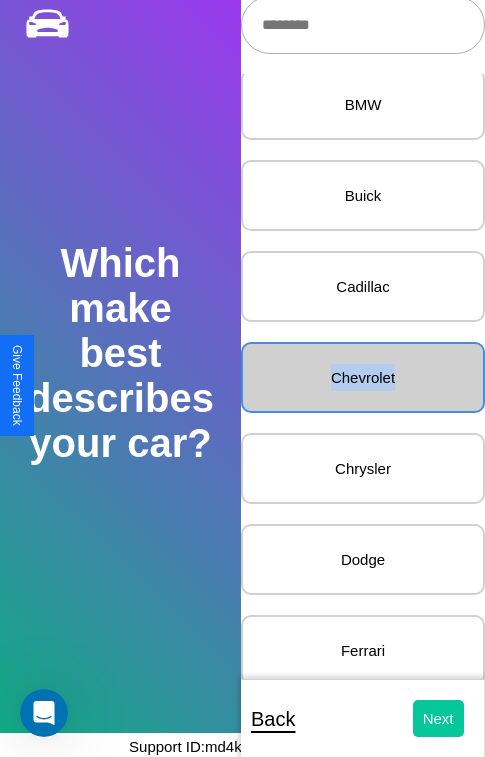click on "Next" at bounding box center (438, 718) 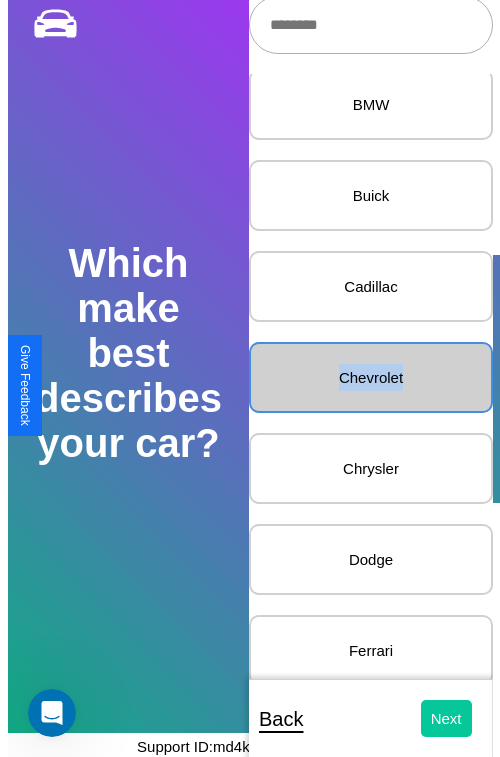 scroll, scrollTop: 0, scrollLeft: 0, axis: both 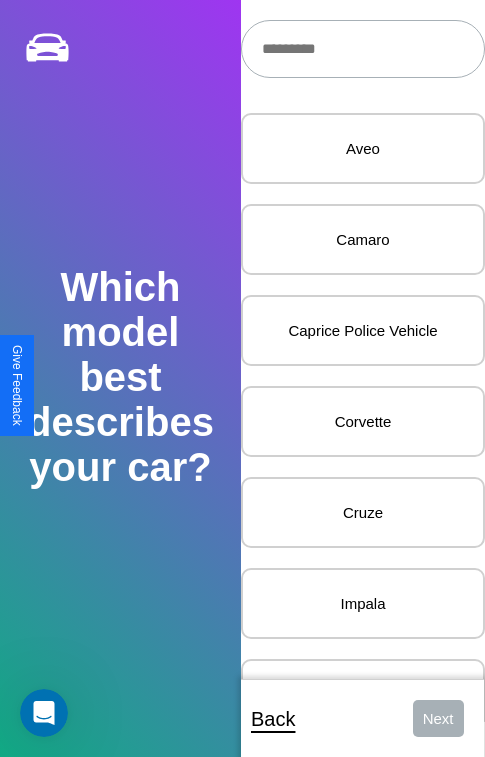 click at bounding box center (363, 49) 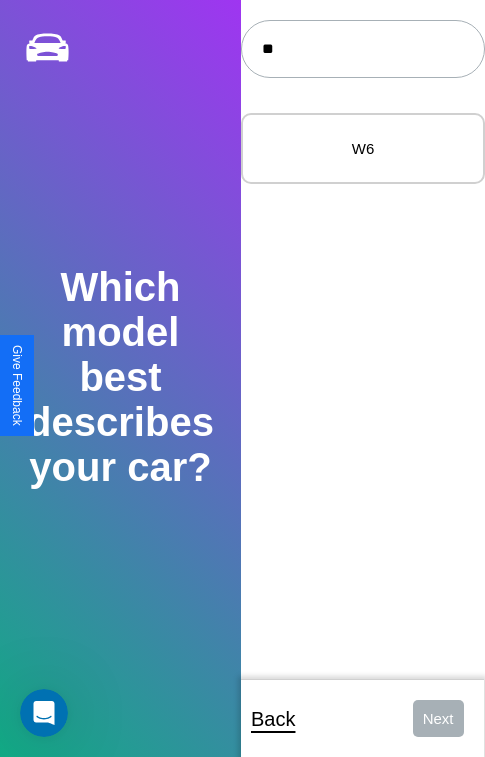 type on "**" 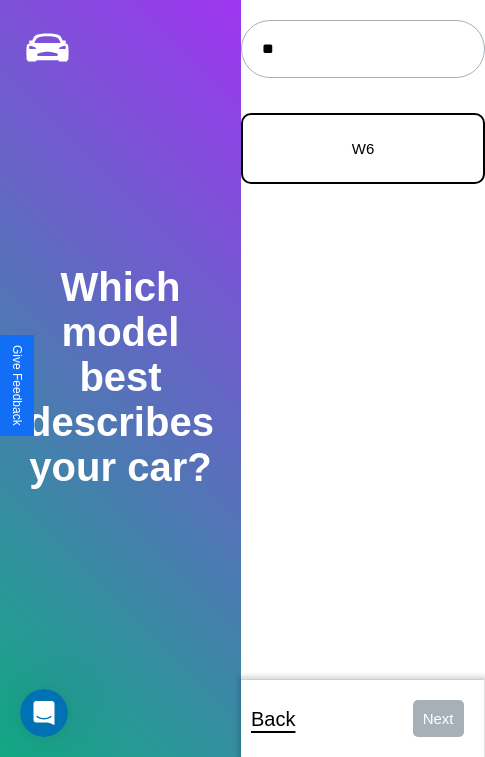 click on "W6" at bounding box center (363, 148) 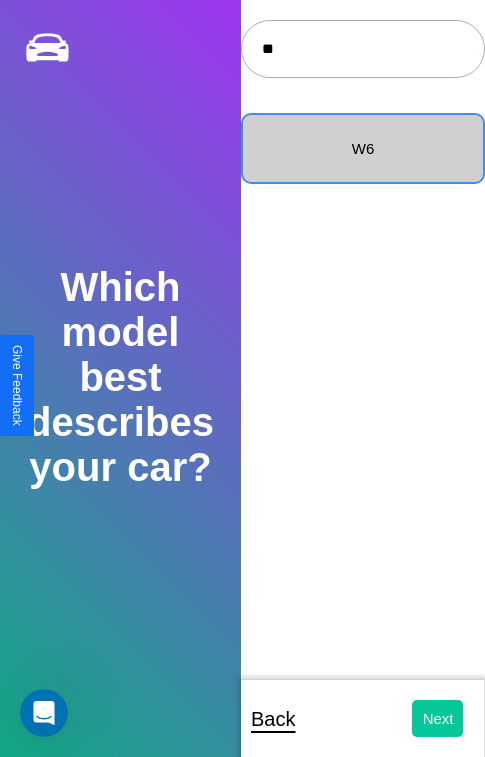 click on "Next" at bounding box center (438, 718) 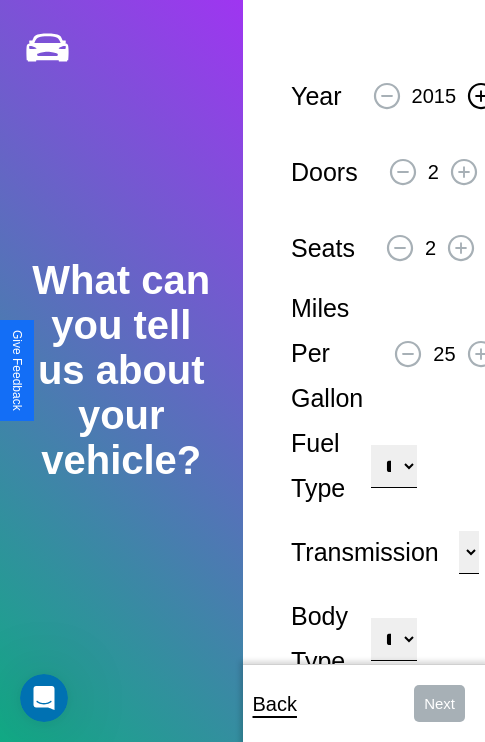 click 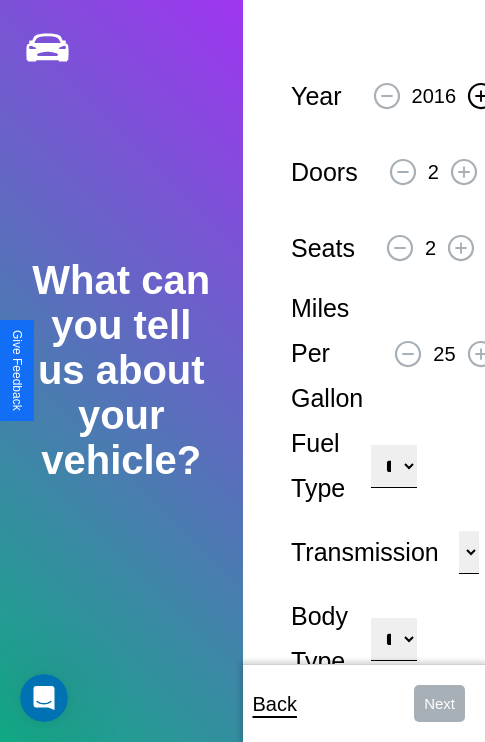 click 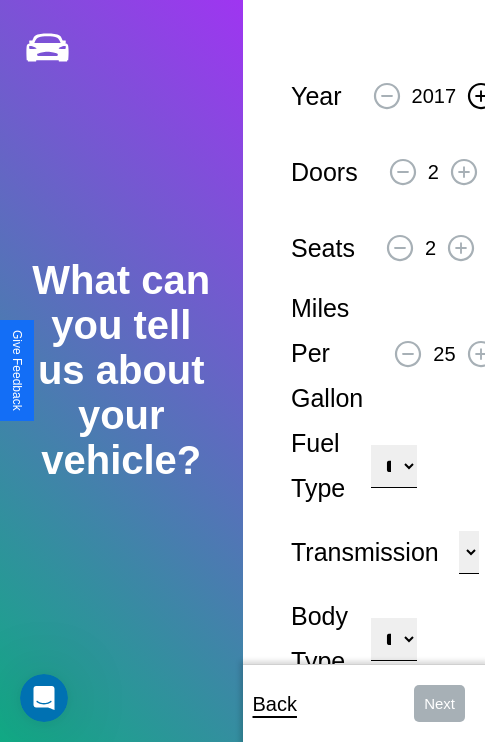 click 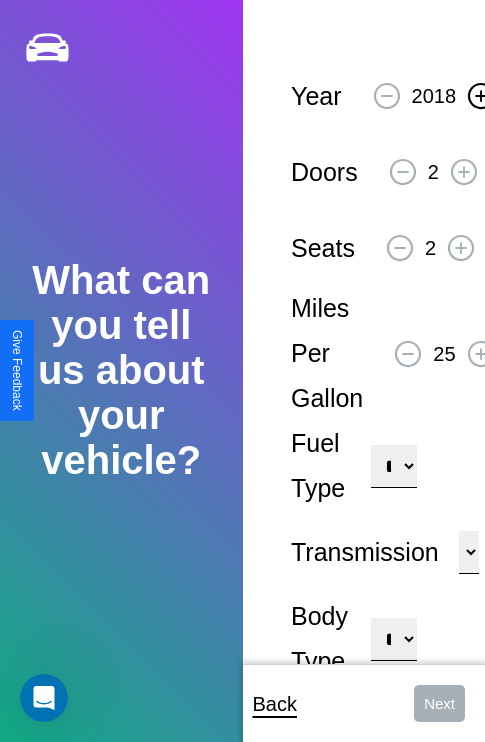 click 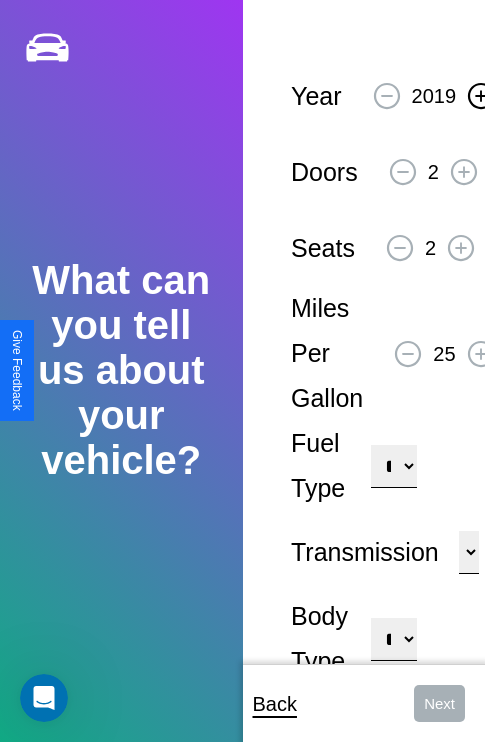click 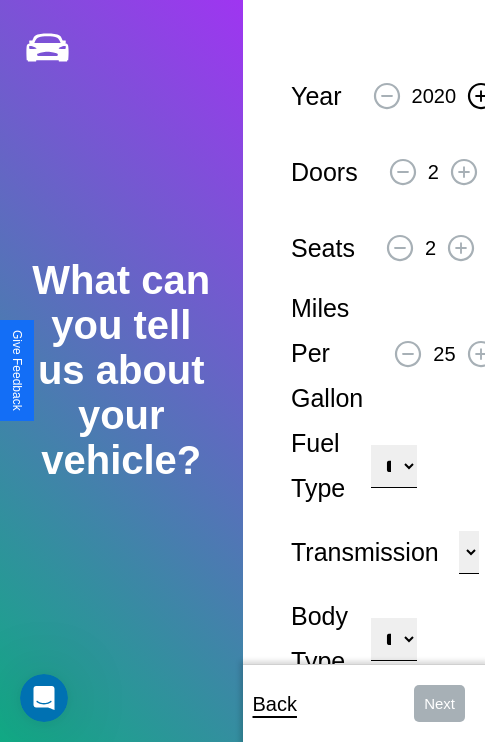 click 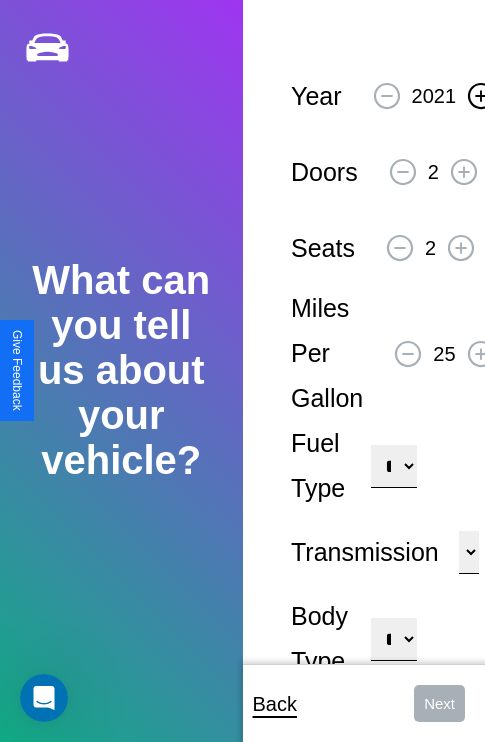 click 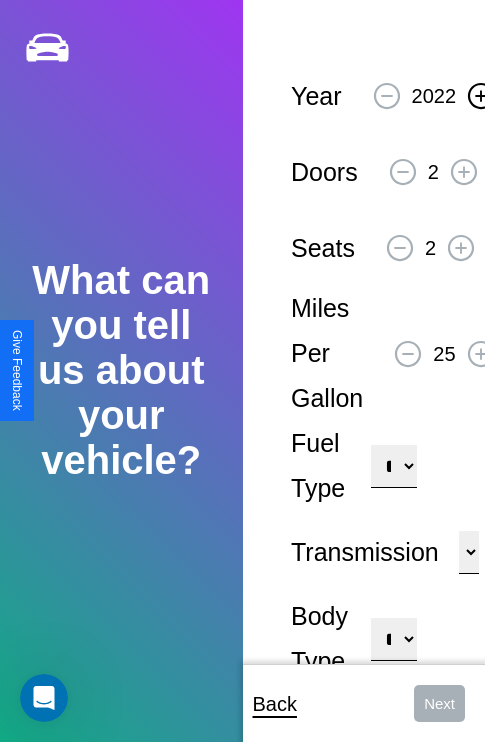 click 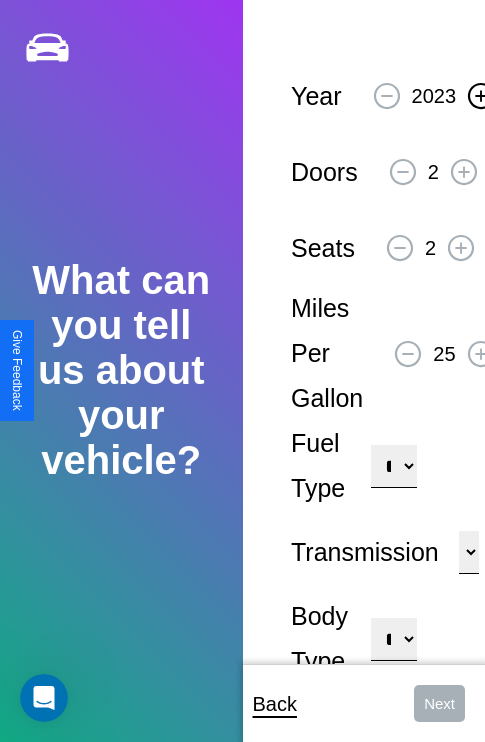 click 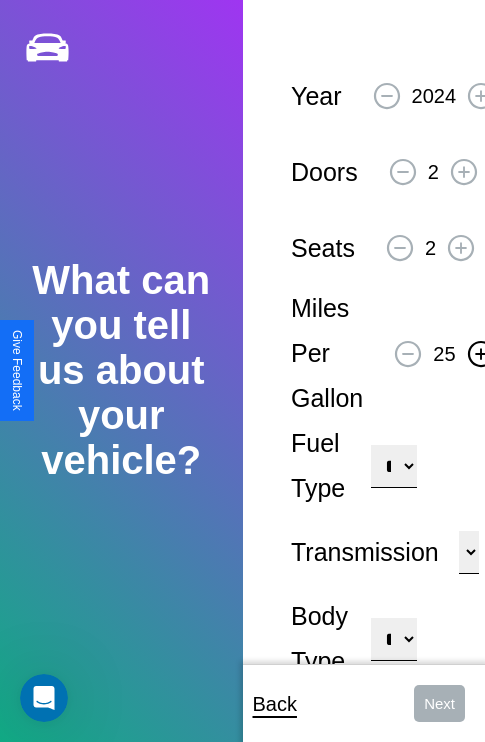 click 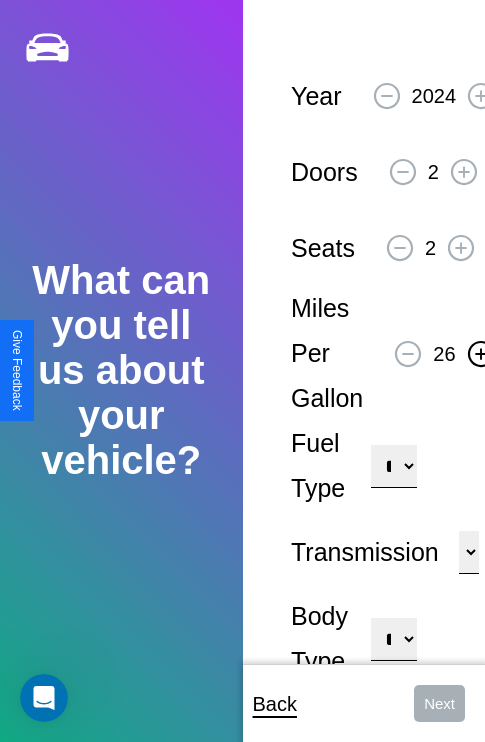 click 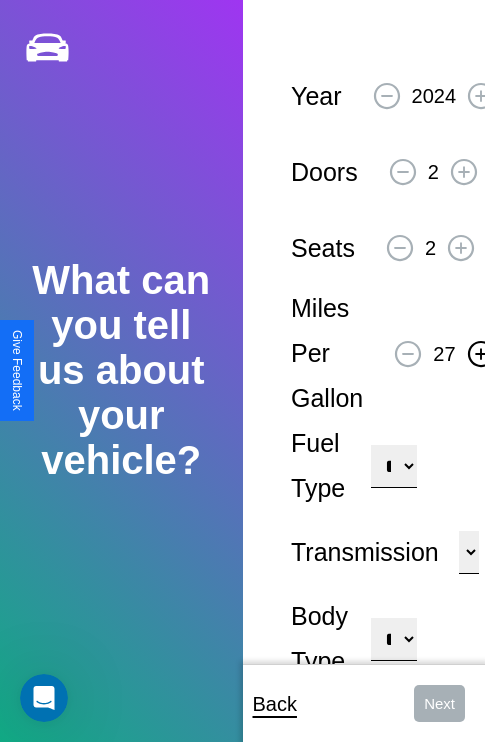 click 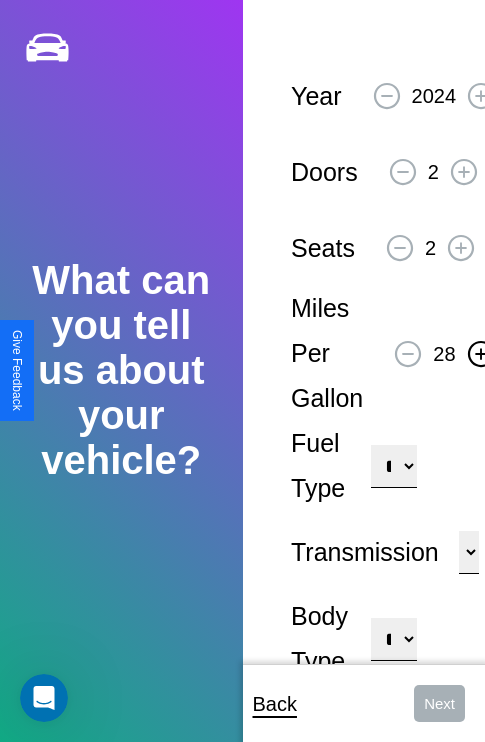 click 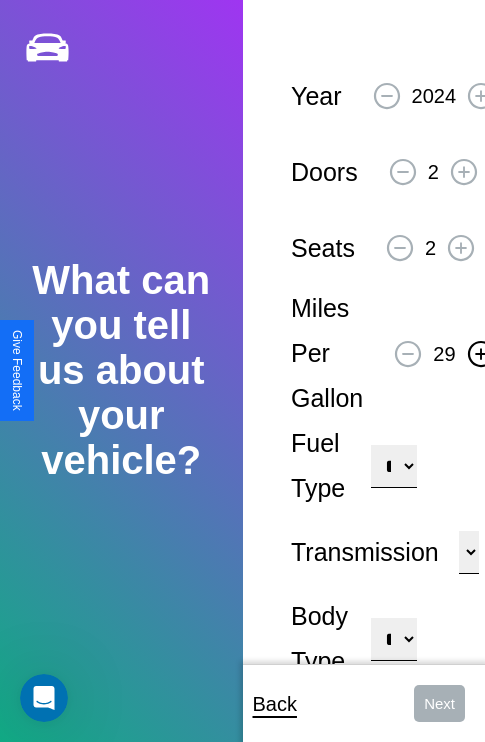click 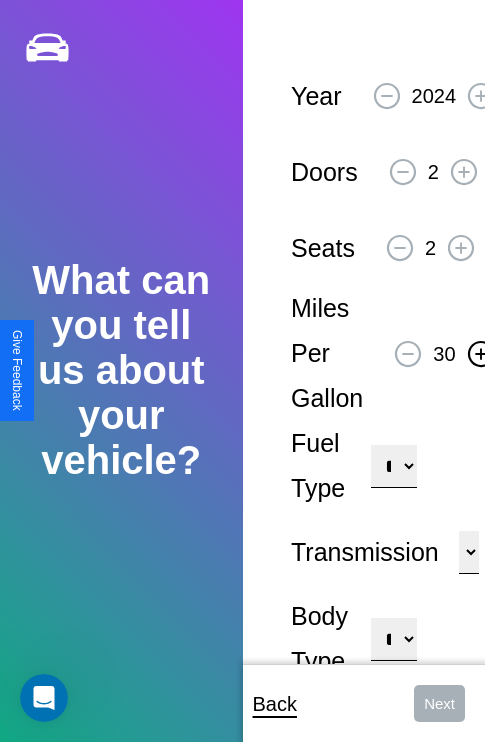 click 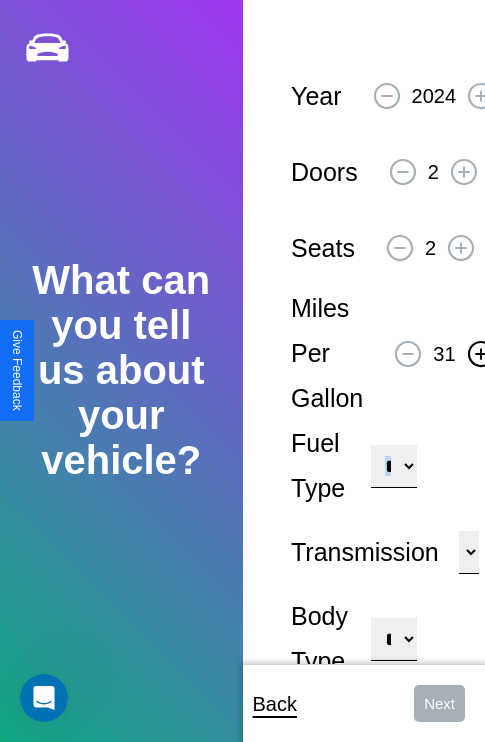 click on "**********" at bounding box center [393, 466] 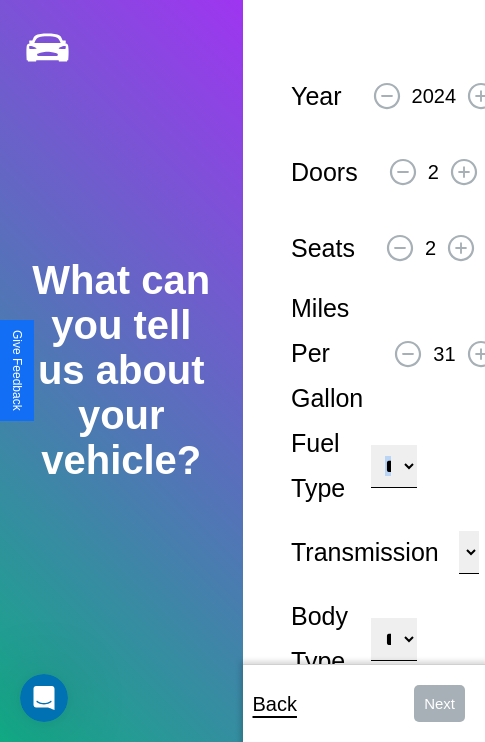 select on "***" 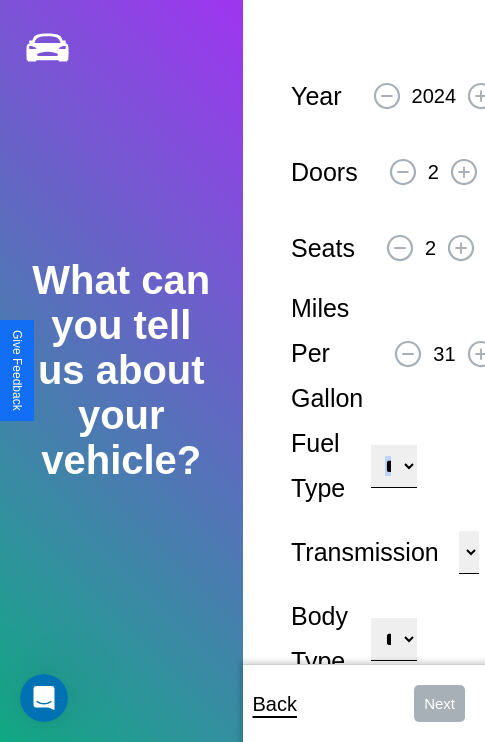 click on "****** ********* ******" at bounding box center [469, 552] 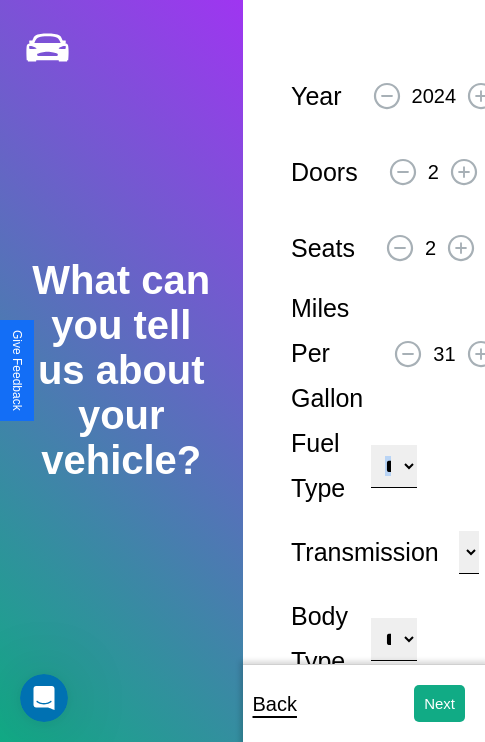 click on "**********" at bounding box center [393, 639] 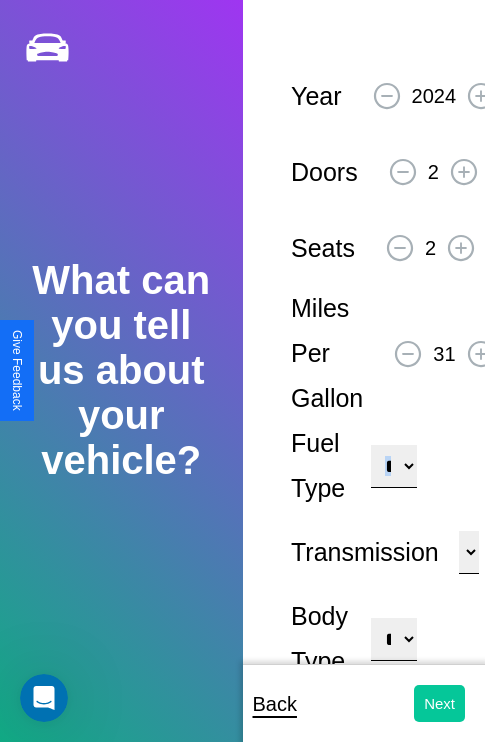 click on "Next" at bounding box center (439, 703) 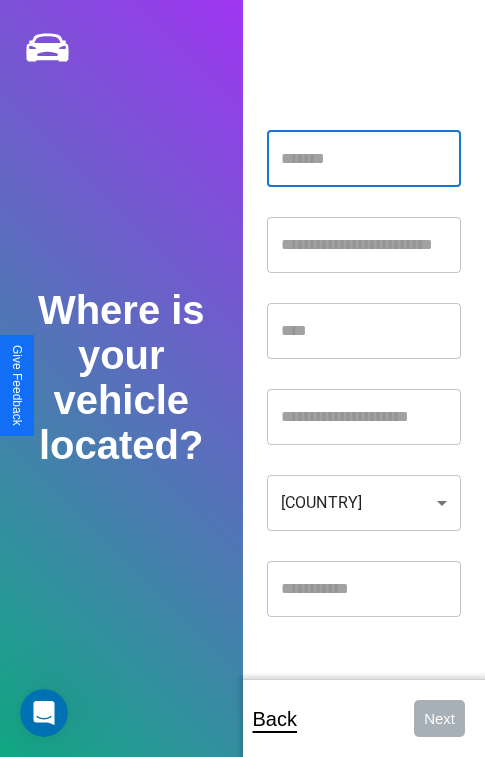 click at bounding box center (364, 159) 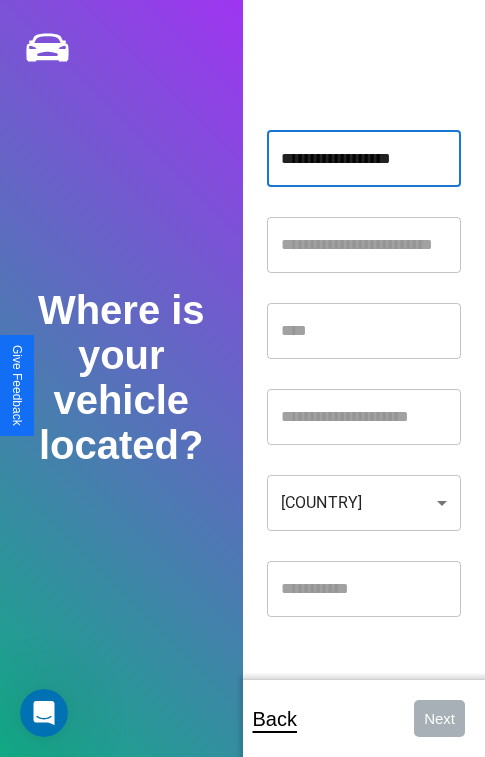 type on "**********" 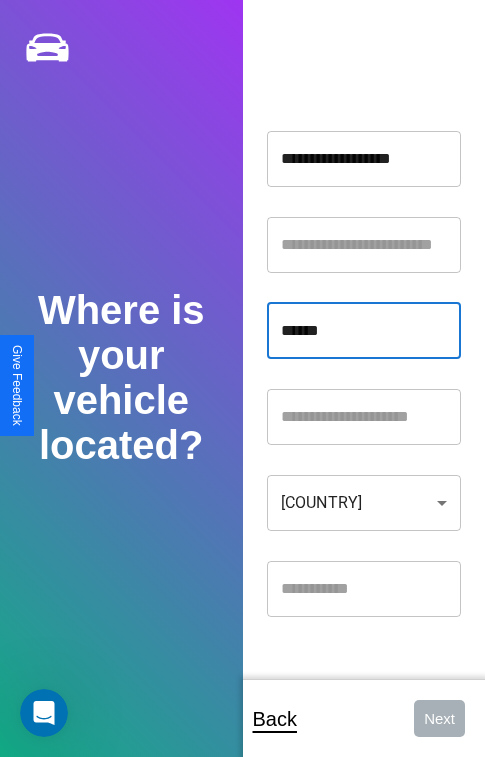 type on "******" 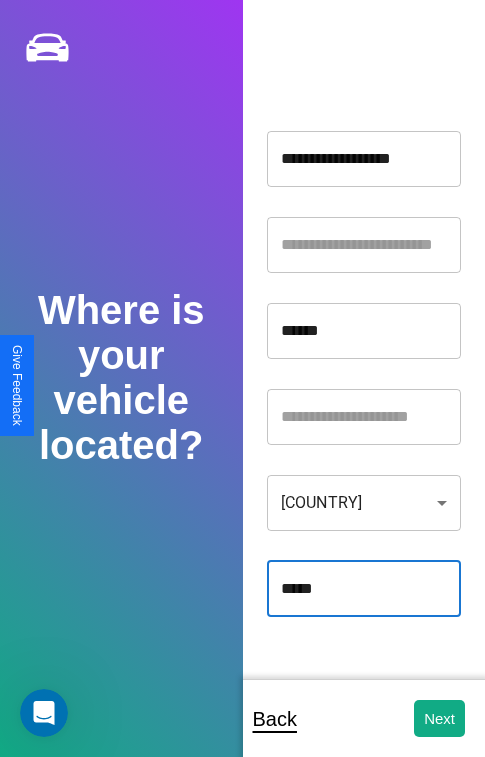 type on "*****" 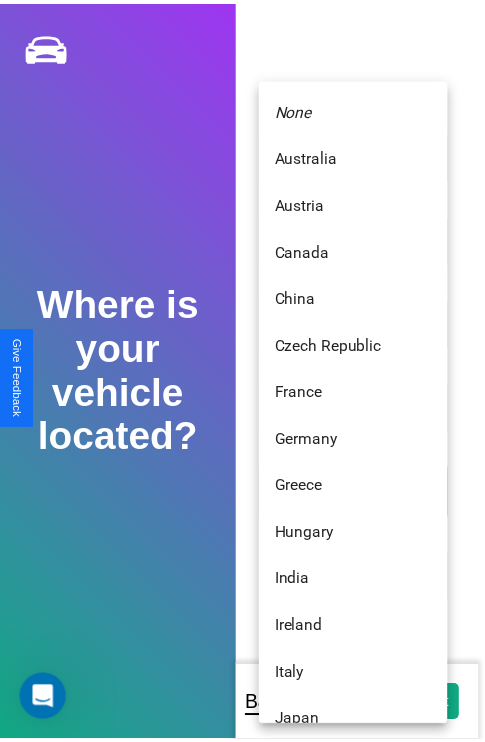 scroll, scrollTop: 459, scrollLeft: 0, axis: vertical 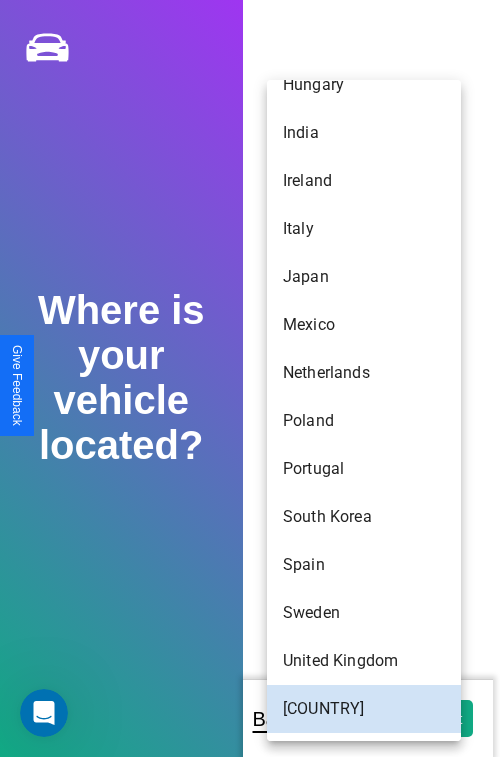 click on "United Kingdom" at bounding box center (364, 661) 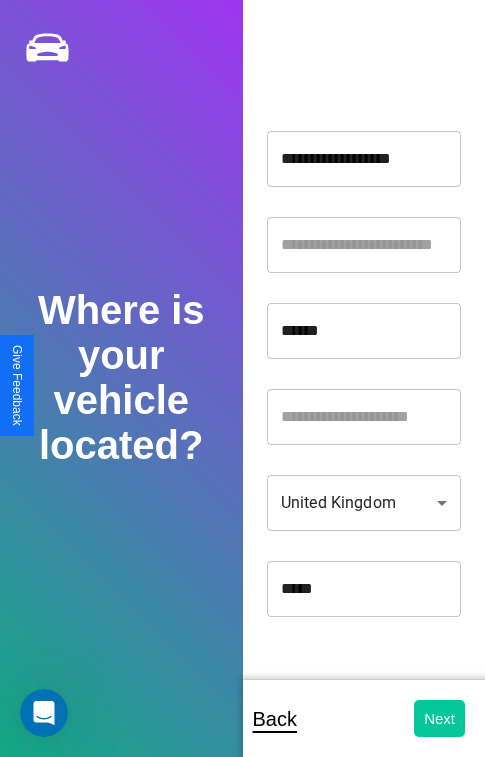 click on "Next" at bounding box center [439, 718] 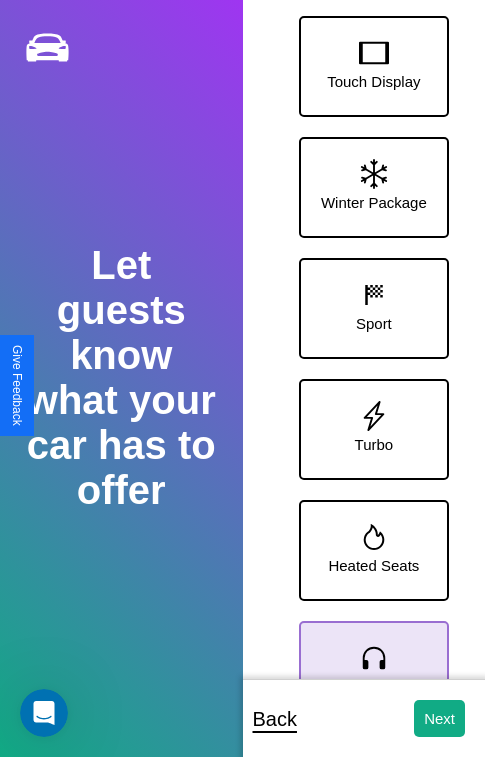 click 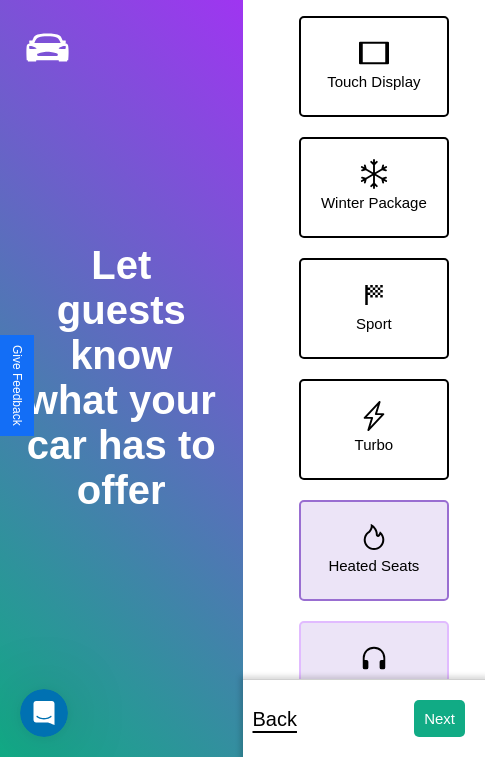 click 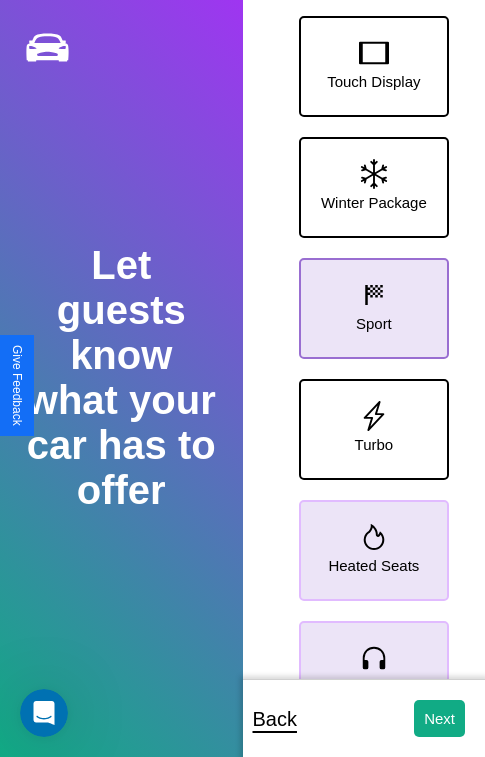 click 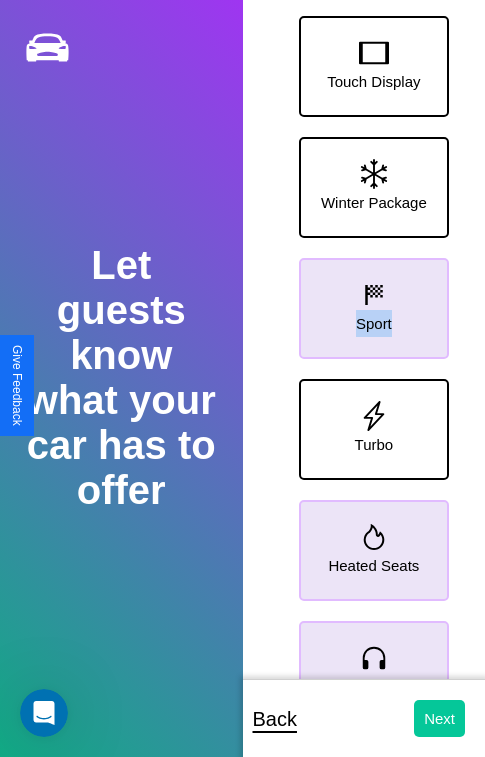 click on "Next" at bounding box center [439, 718] 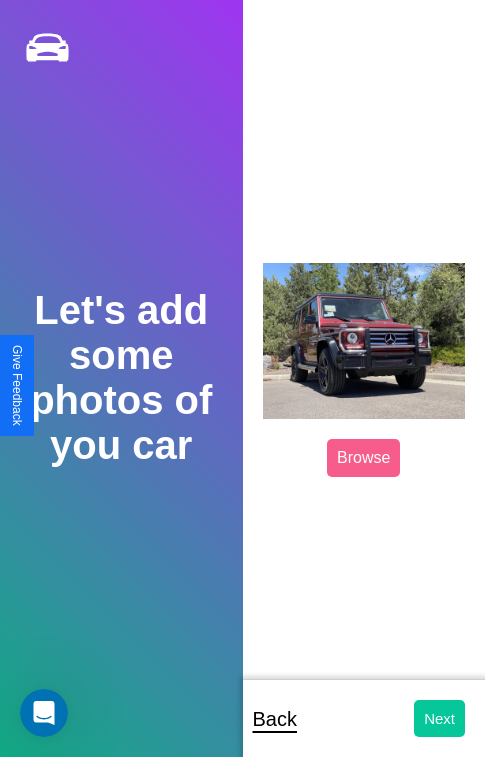 click on "Next" at bounding box center [439, 718] 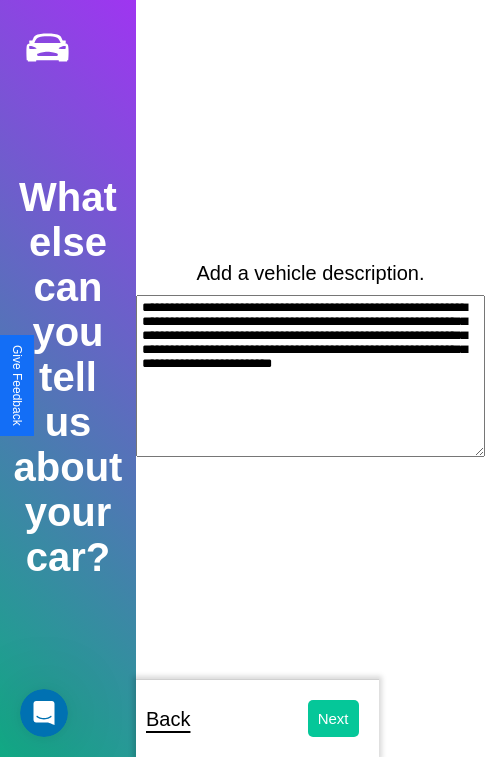 type on "**********" 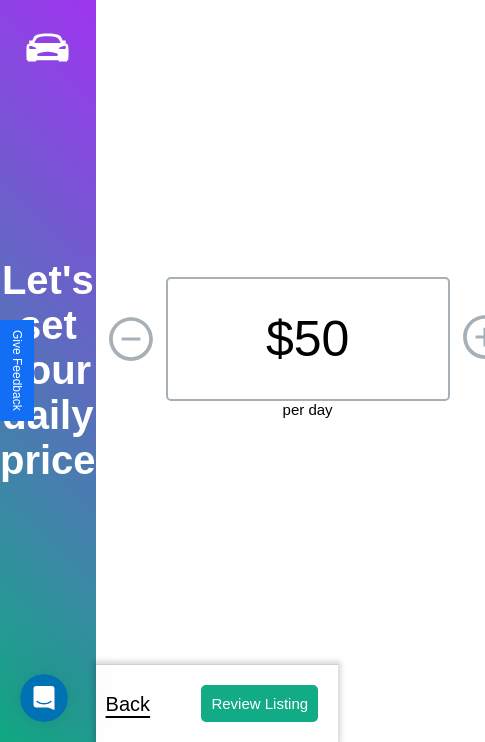 click on "$ 50" at bounding box center [308, 339] 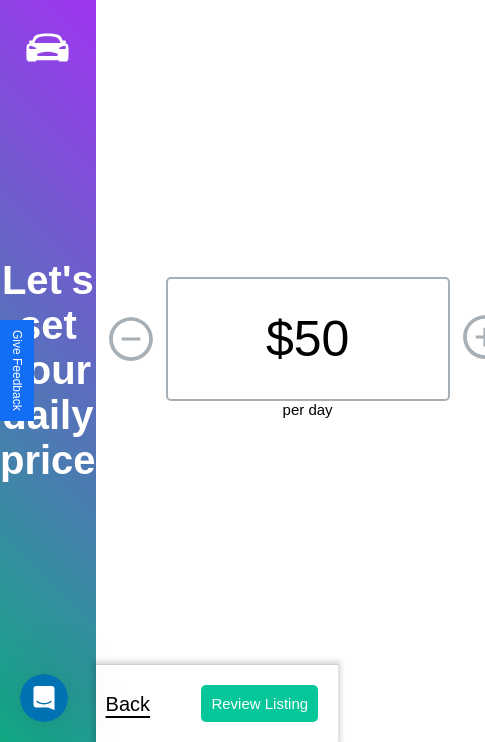click on "Review Listing" at bounding box center (259, 703) 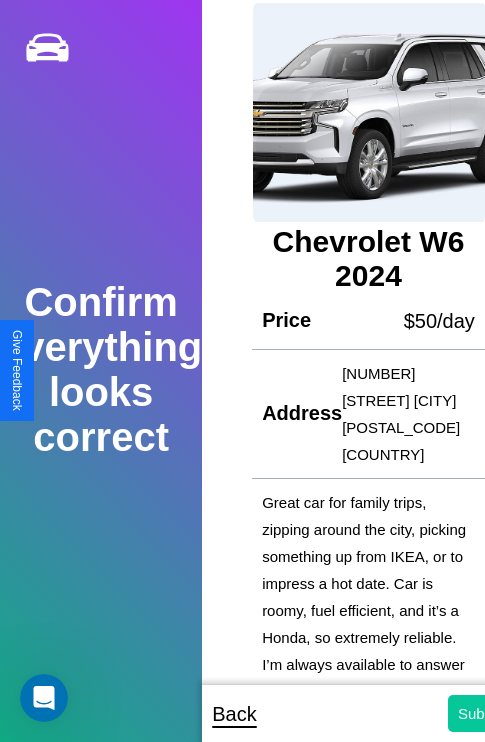 click on "Submit" at bounding box center (481, 713) 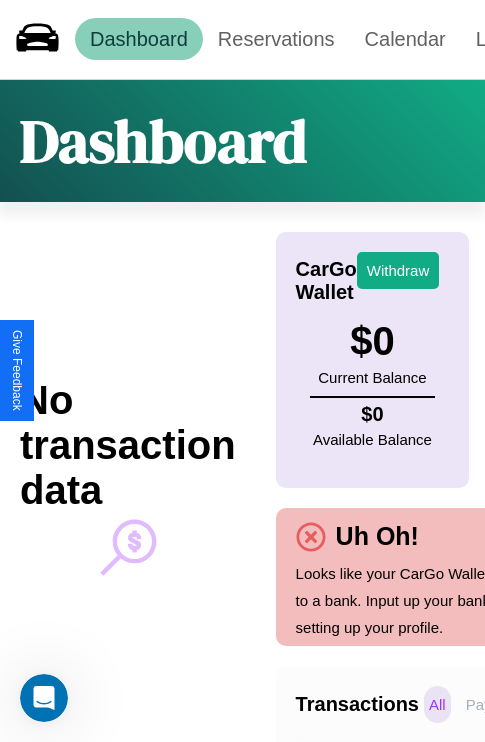 scroll, scrollTop: 0, scrollLeft: 147, axis: horizontal 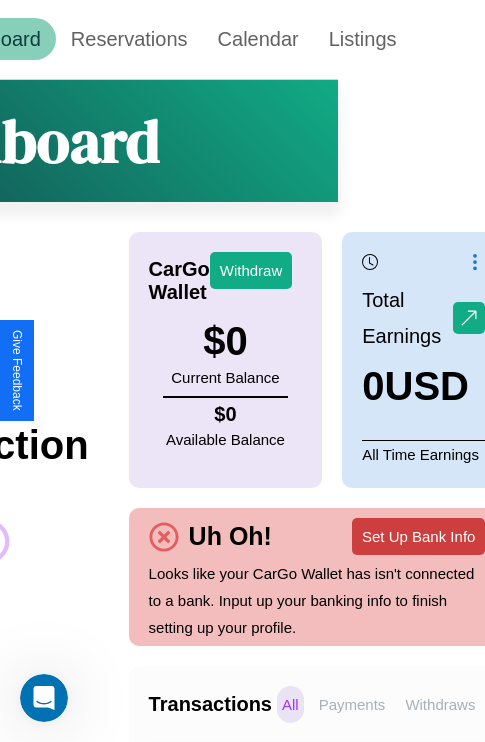 click on "Set Up Bank Info" at bounding box center (418, 536) 